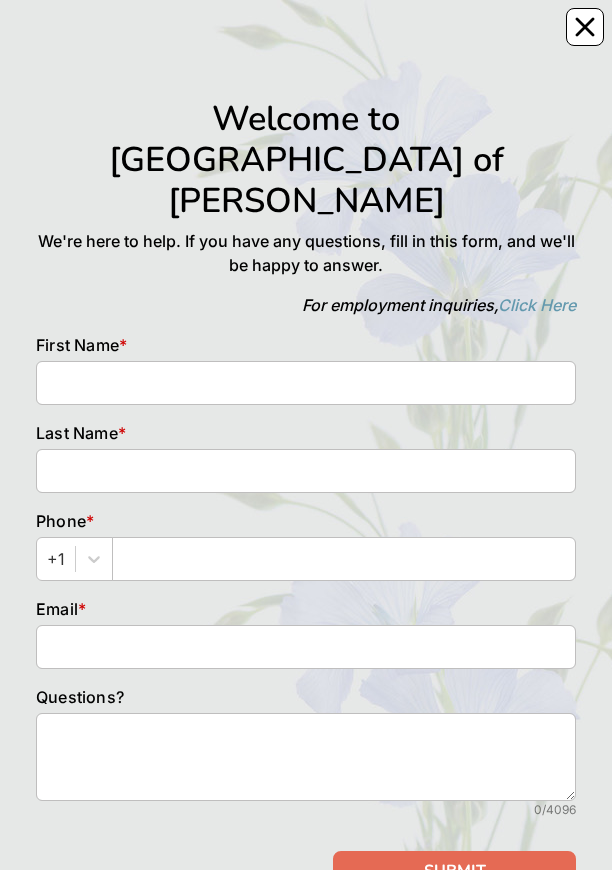 scroll, scrollTop: 0, scrollLeft: 0, axis: both 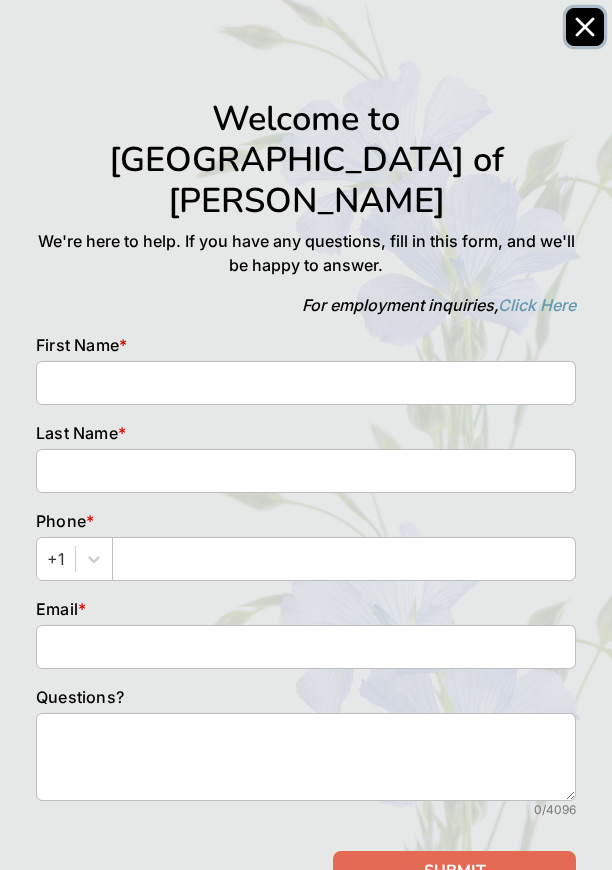 click at bounding box center (585, 27) 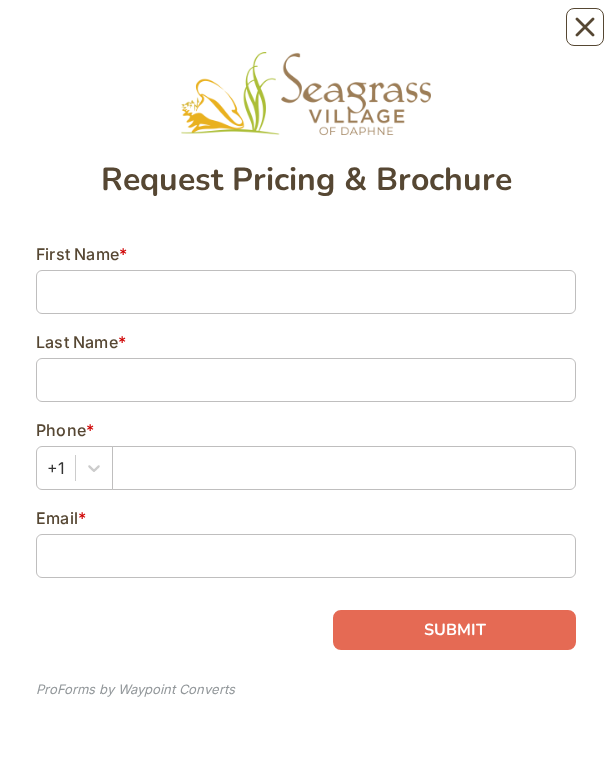 scroll, scrollTop: 0, scrollLeft: 0, axis: both 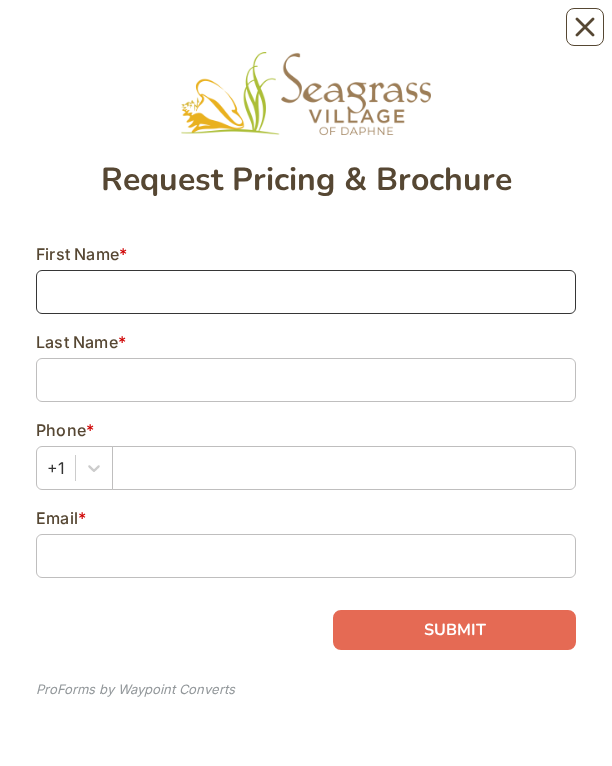 click at bounding box center (306, 292) 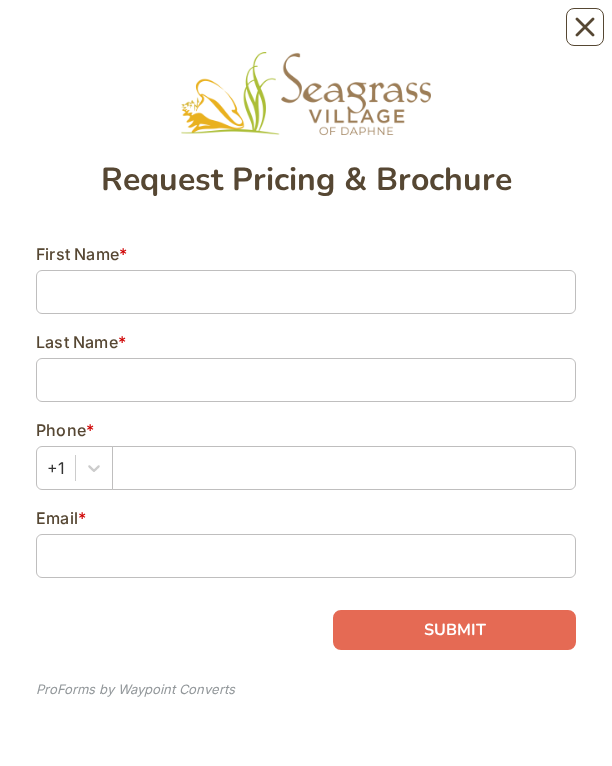 type on "[PERSON_NAME]" 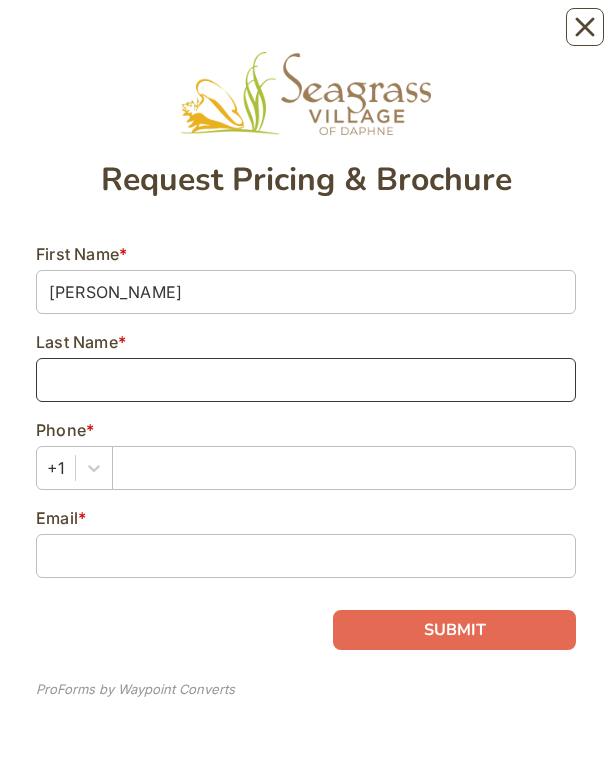 type on "[PERSON_NAME]" 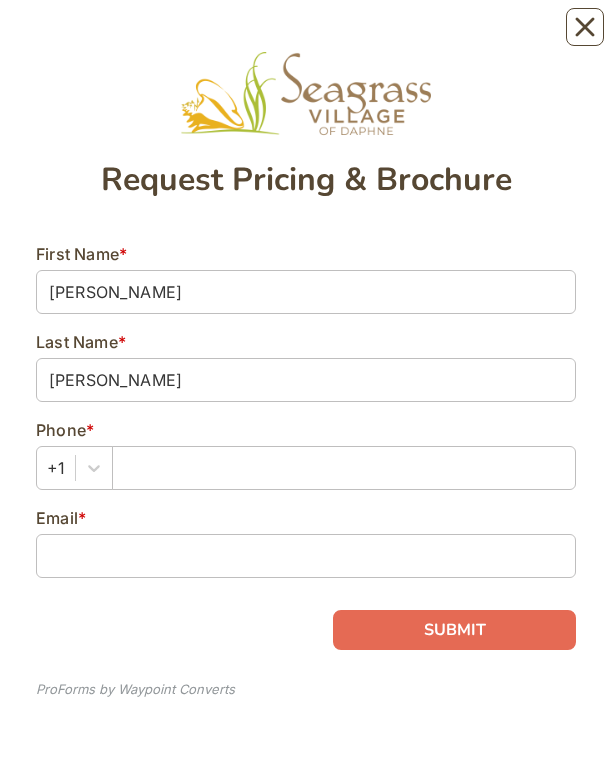 type on "9722072701" 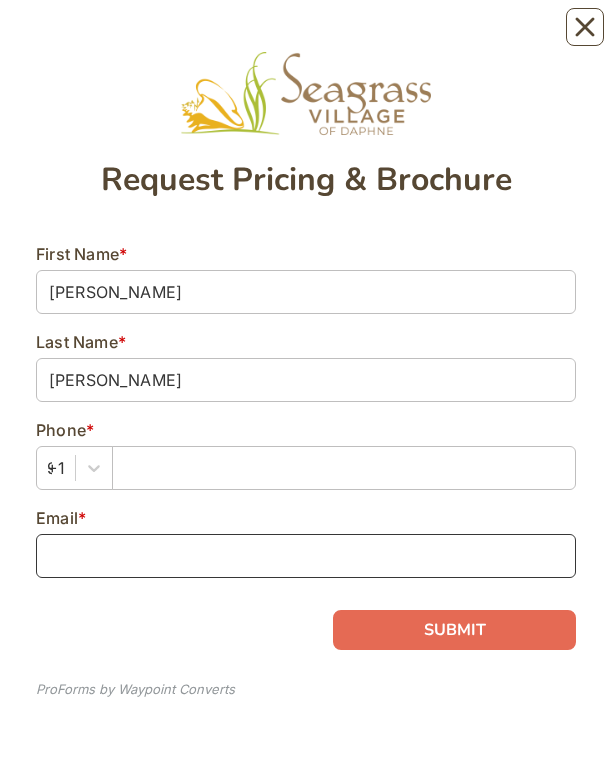 type on "wlatimer2542@att.net" 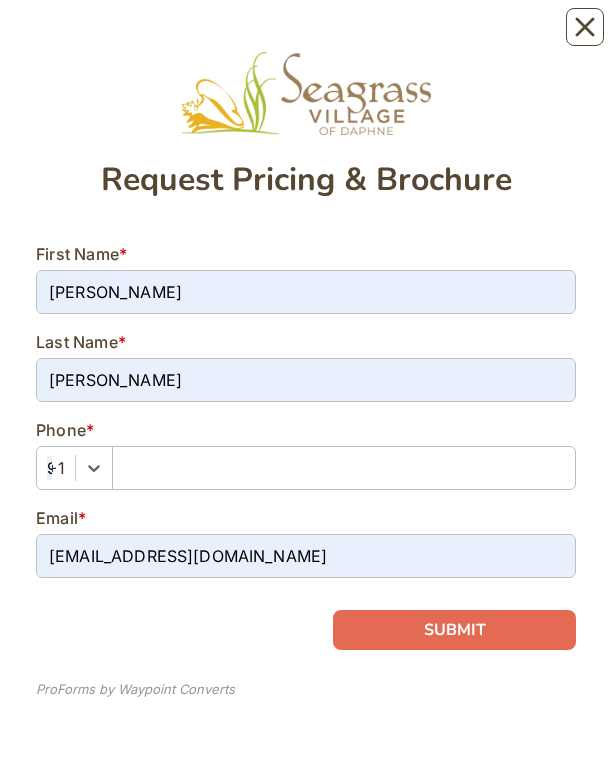 type 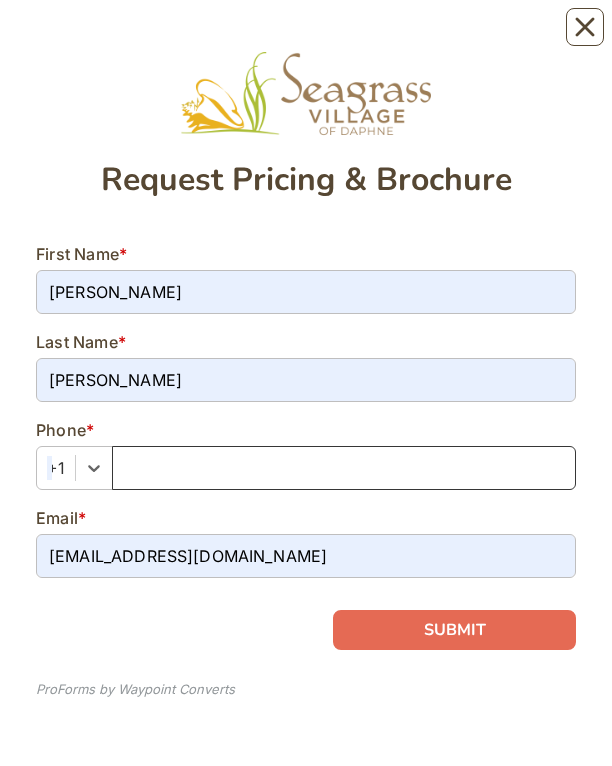 click at bounding box center (344, 468) 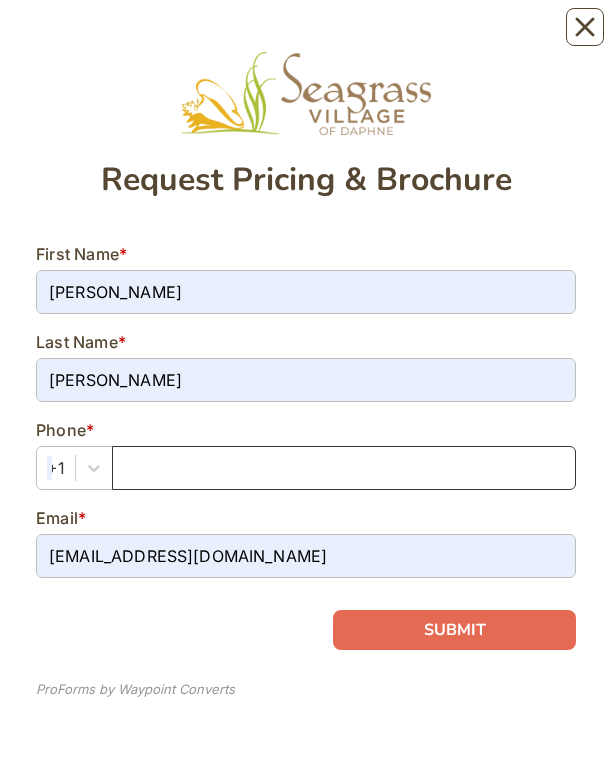click at bounding box center [344, 468] 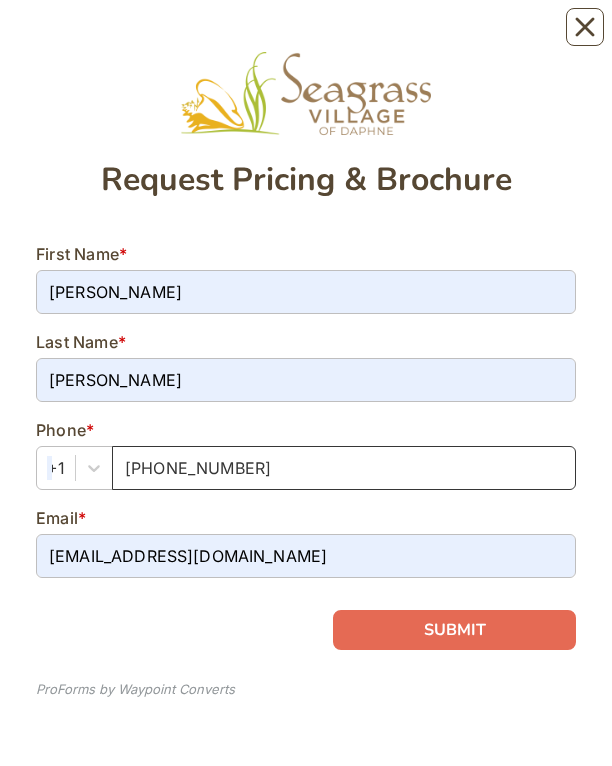 type on "[PHONE_NUMBER]" 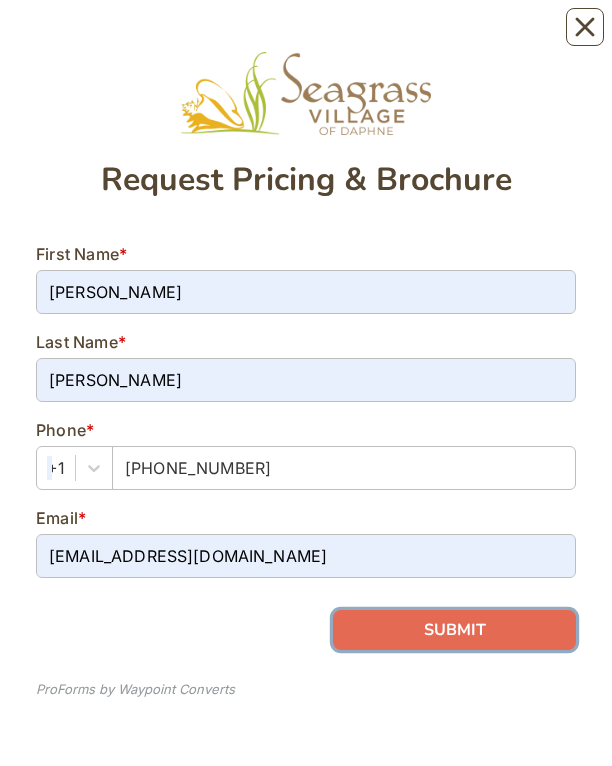 click on "SUBMIT" at bounding box center (454, 630) 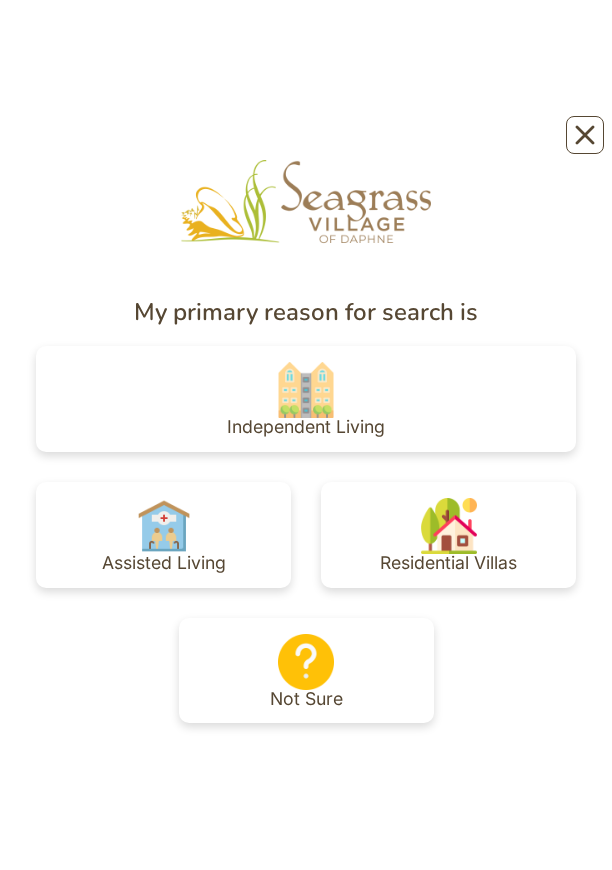 scroll, scrollTop: 0, scrollLeft: 0, axis: both 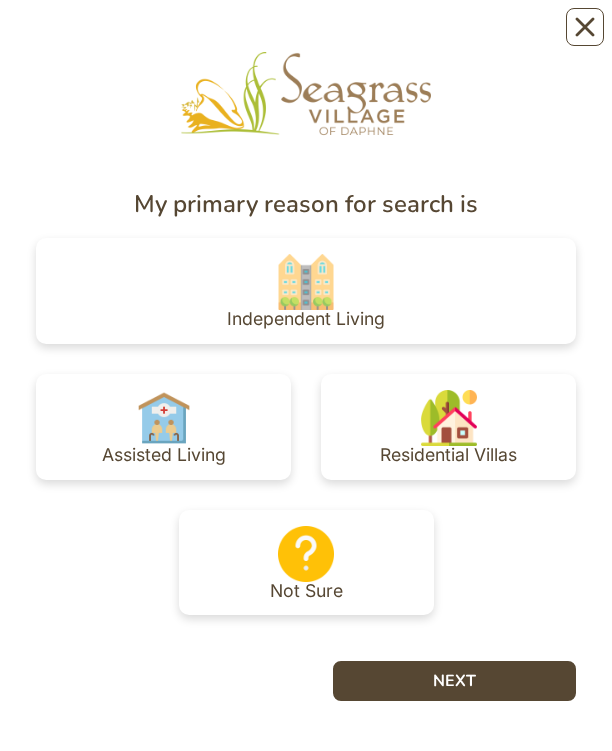 click on "Independent Living" at bounding box center (306, 291) 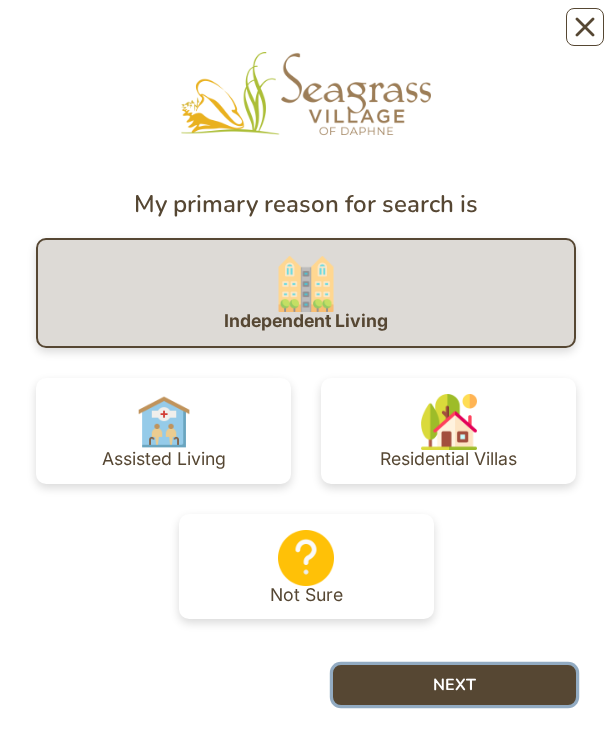 click on "NEXT" at bounding box center [454, 685] 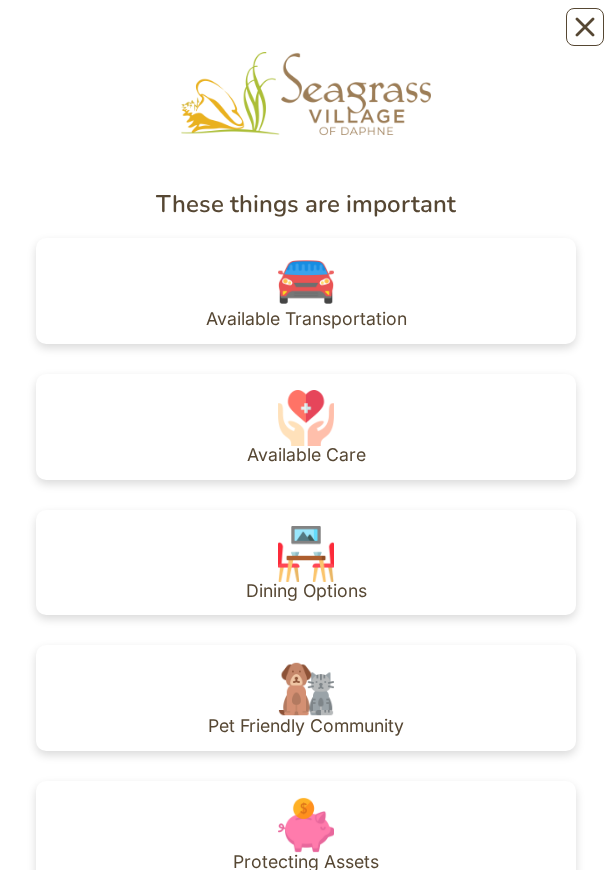 click on "Available Transportation" at bounding box center [306, 291] 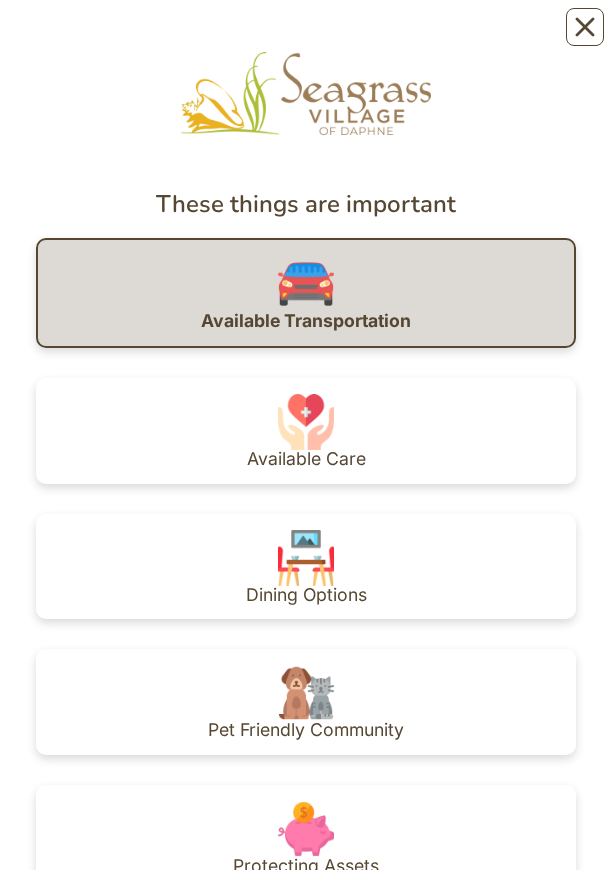 click on "Available Care" at bounding box center (306, 431) 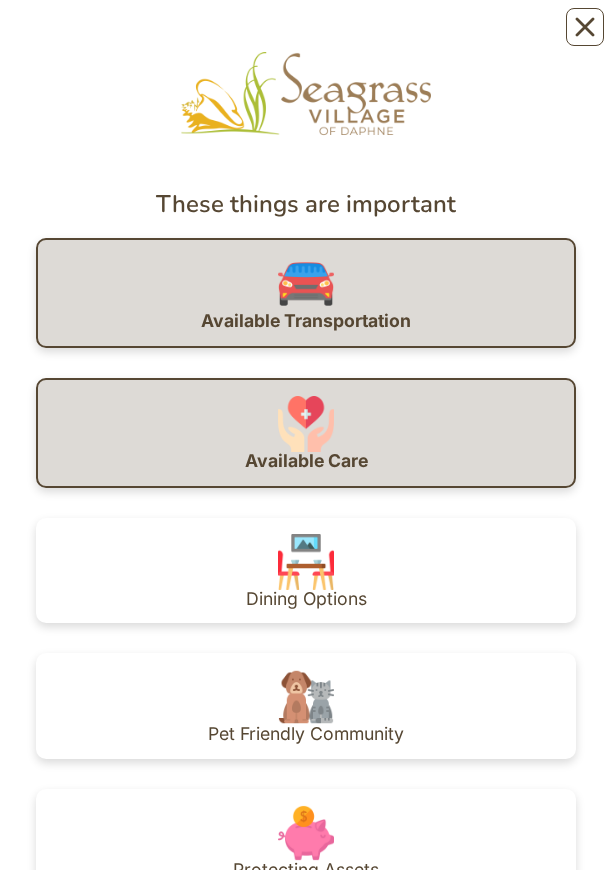 click on "Dining Options" at bounding box center [306, 571] 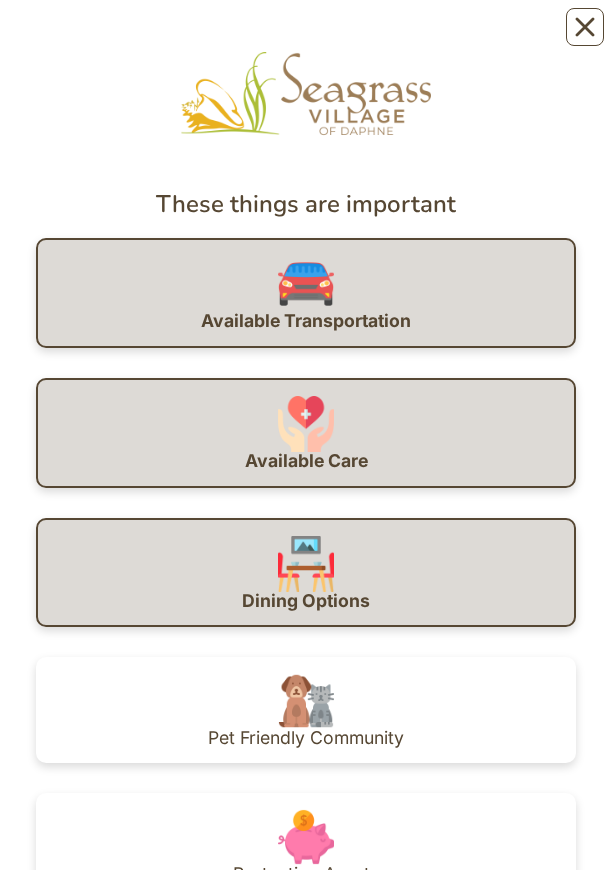 click on "Pet Friendly Community" at bounding box center [306, 710] 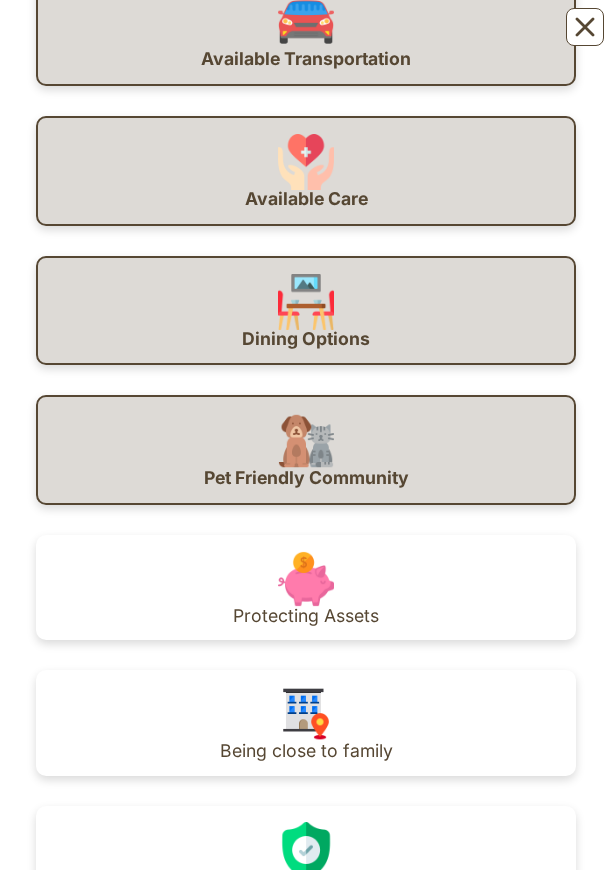 scroll, scrollTop: 272, scrollLeft: 0, axis: vertical 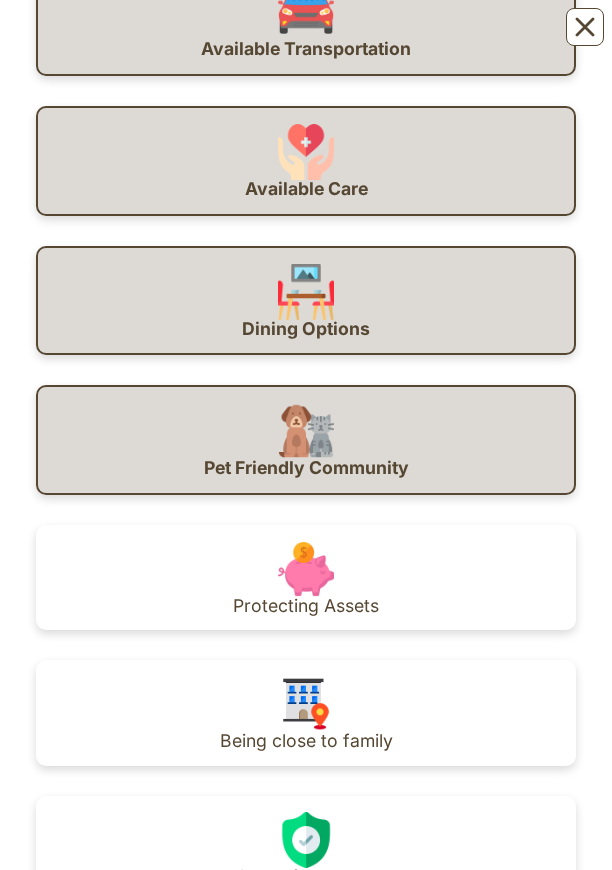 click on "Protecting Assets" at bounding box center [306, 578] 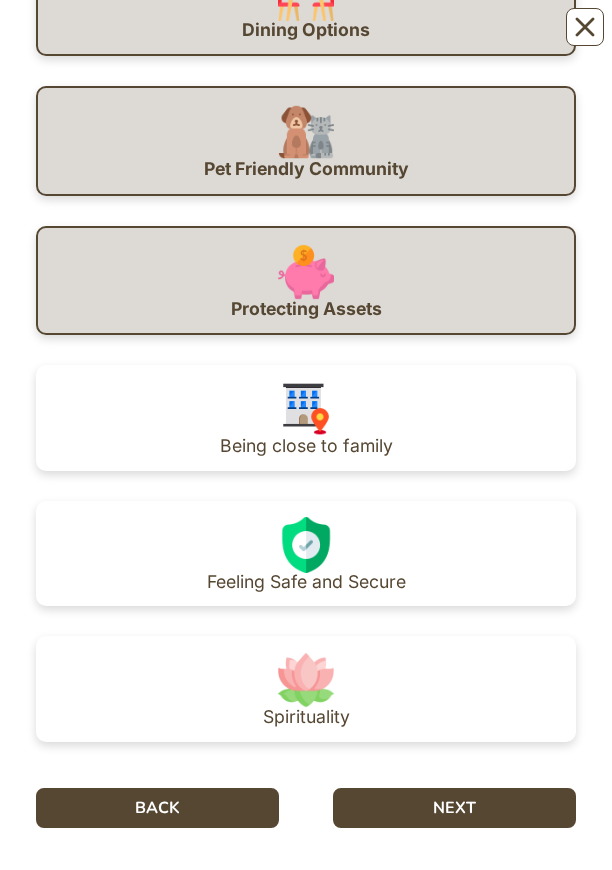 scroll, scrollTop: 573, scrollLeft: 0, axis: vertical 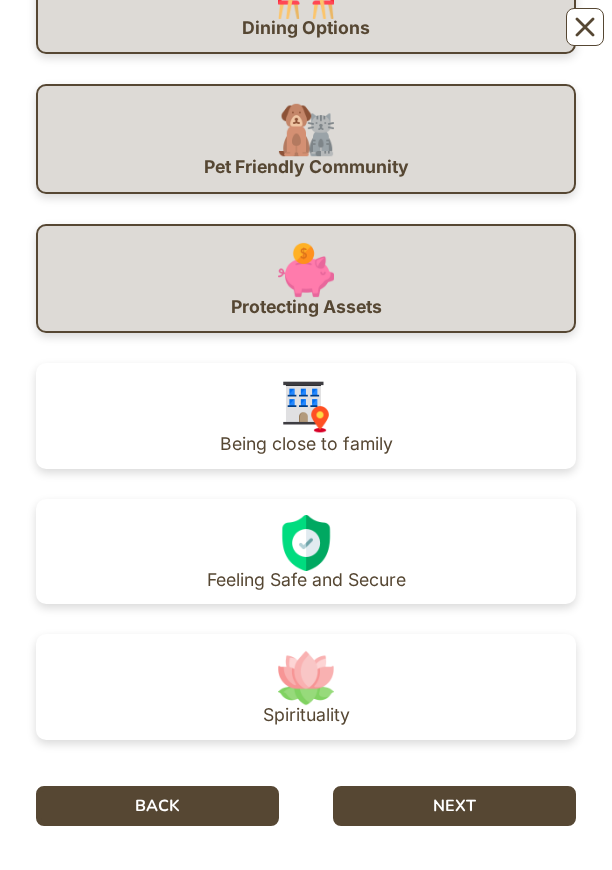 click on "Being close to family" at bounding box center [306, 416] 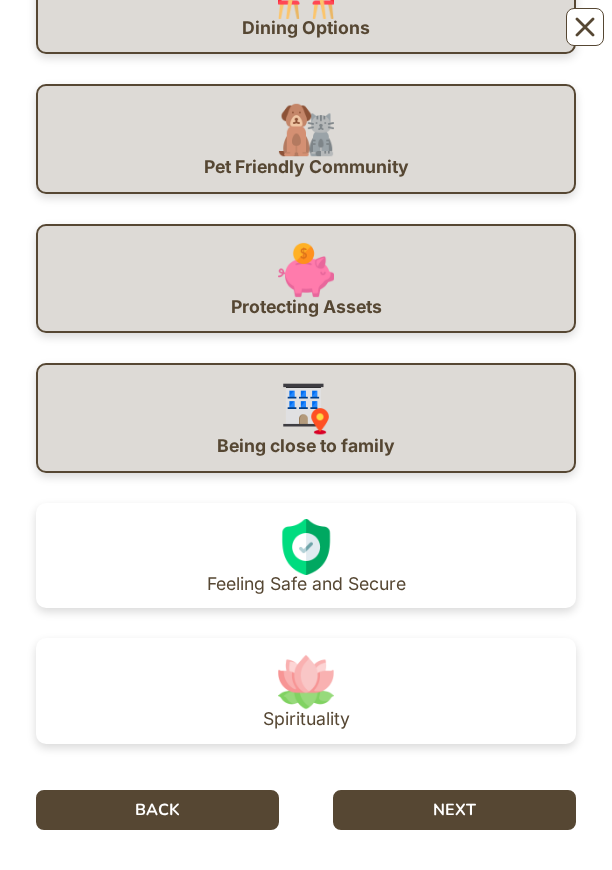 click on "Being close to family" at bounding box center (306, 446) 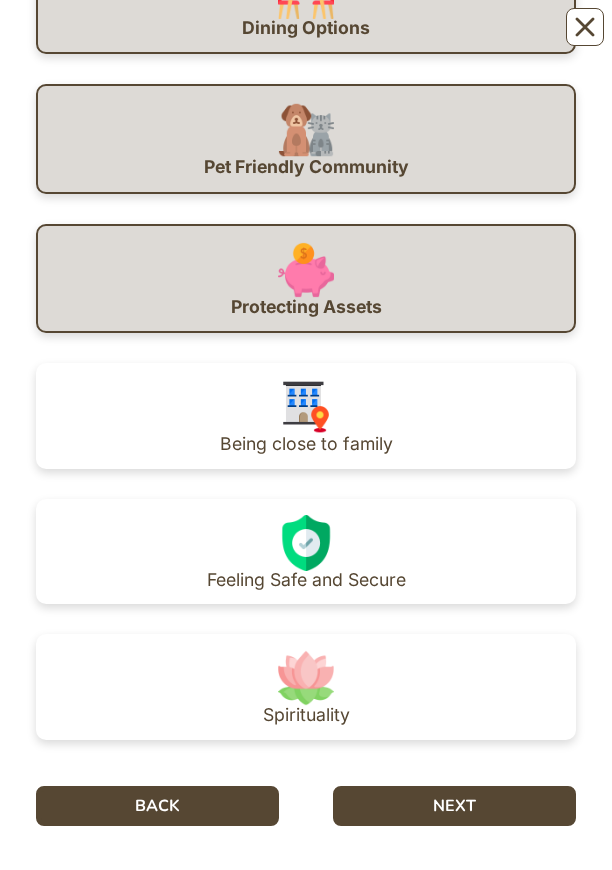 click on "Feeling Safe and Secure" at bounding box center (306, 552) 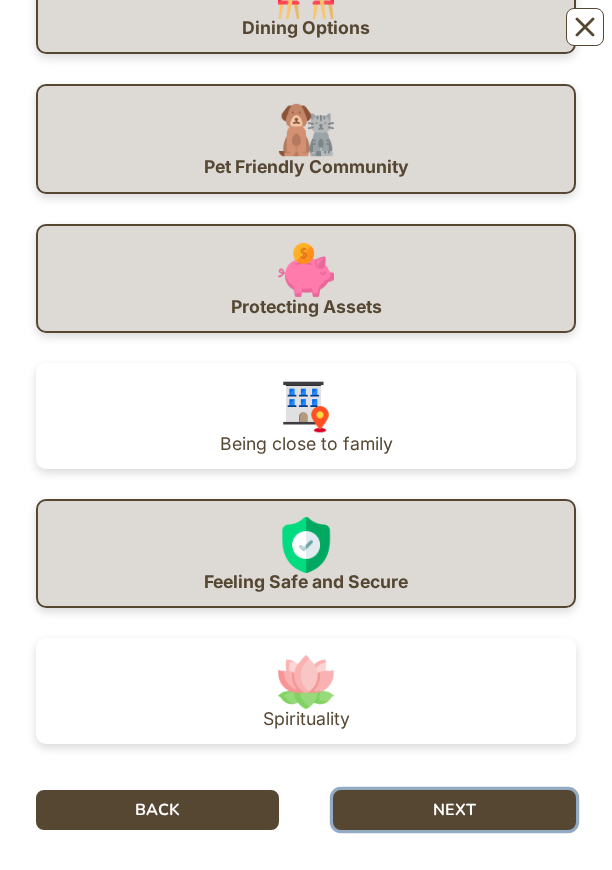 click on "NEXT" at bounding box center [454, 810] 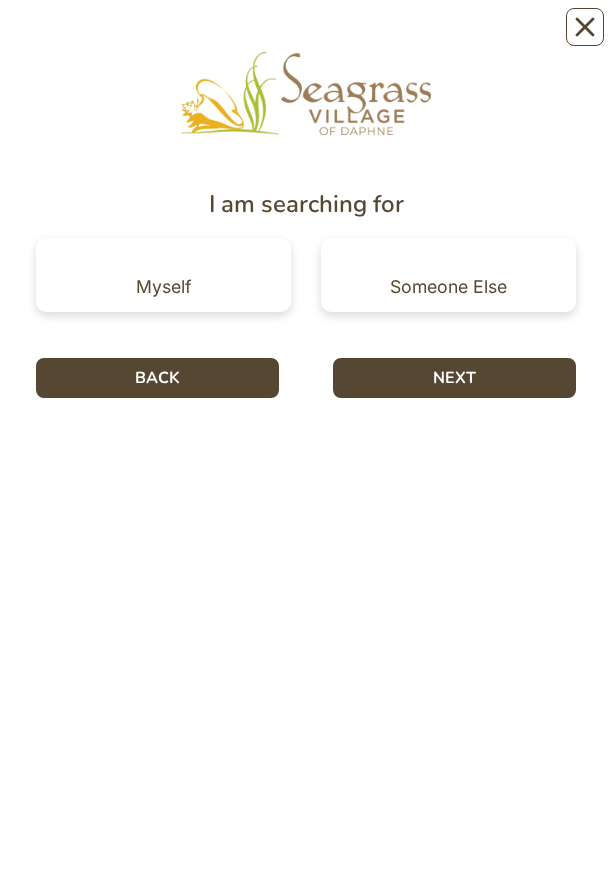 scroll, scrollTop: 0, scrollLeft: 0, axis: both 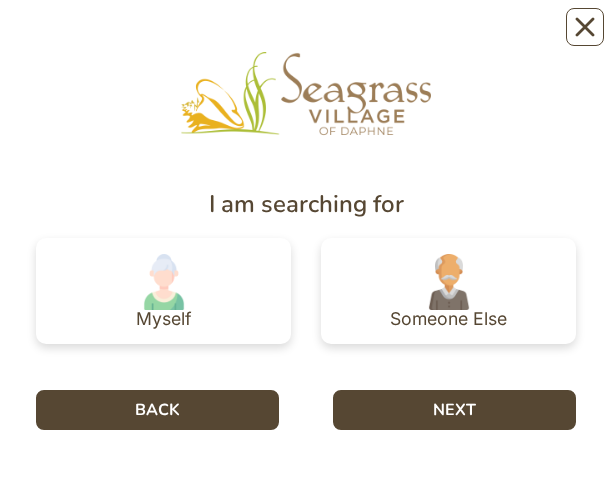click at bounding box center (164, 282) 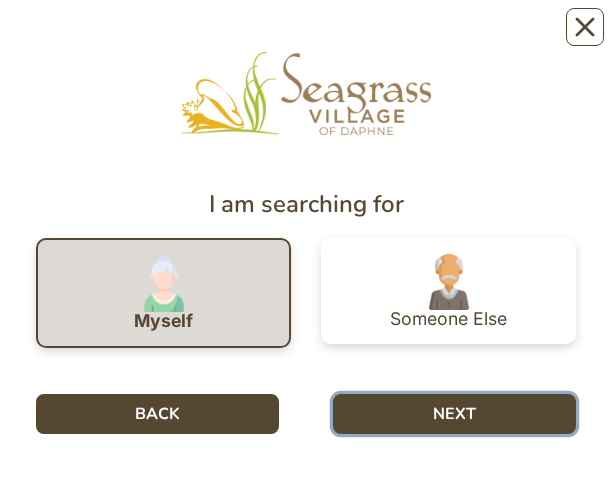 click on "NEXT" at bounding box center (454, 414) 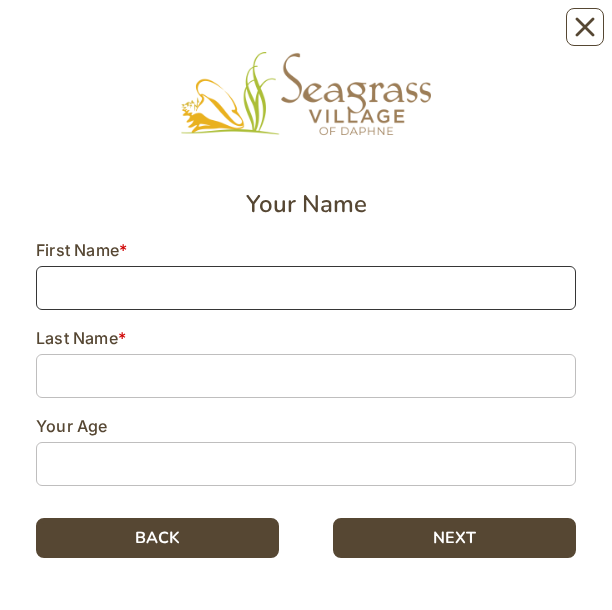click at bounding box center (306, 288) 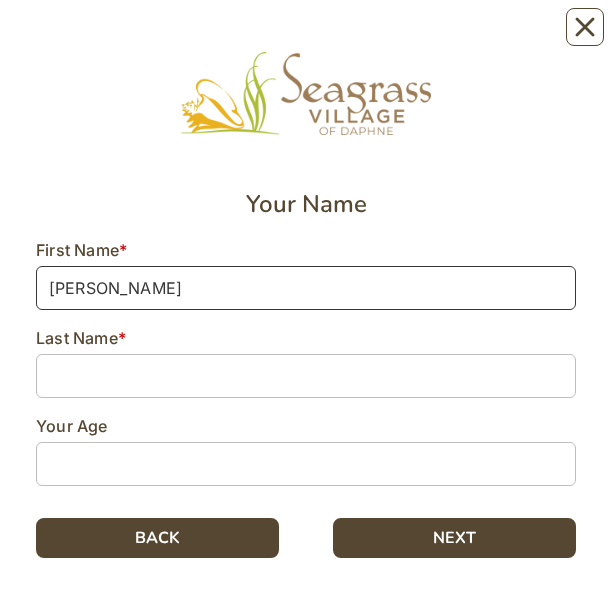 type on "[PERSON_NAME]" 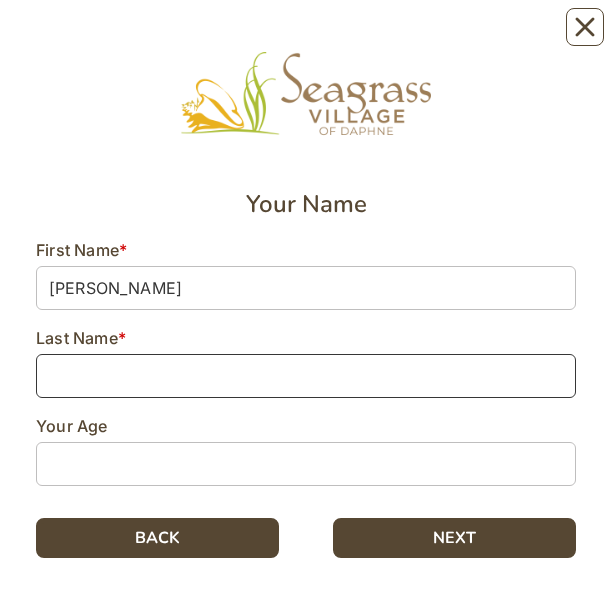 click at bounding box center [306, 376] 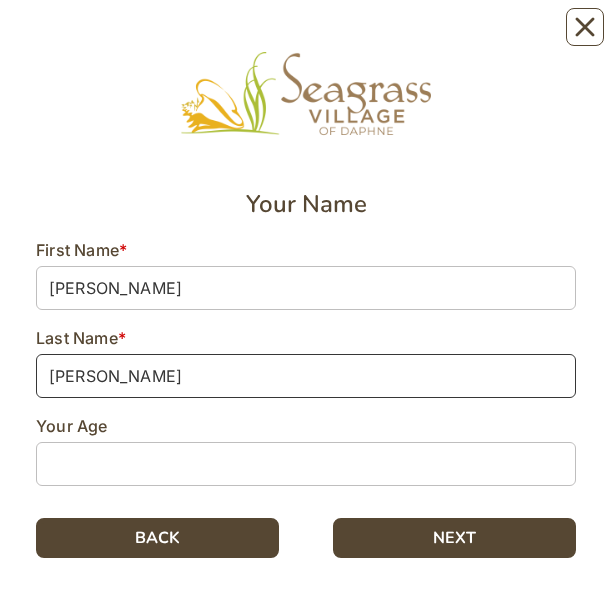 type on "[PERSON_NAME]" 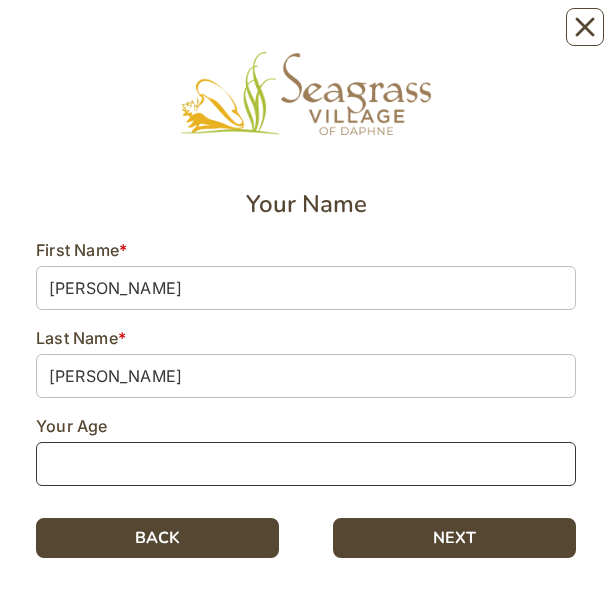 click at bounding box center [306, 464] 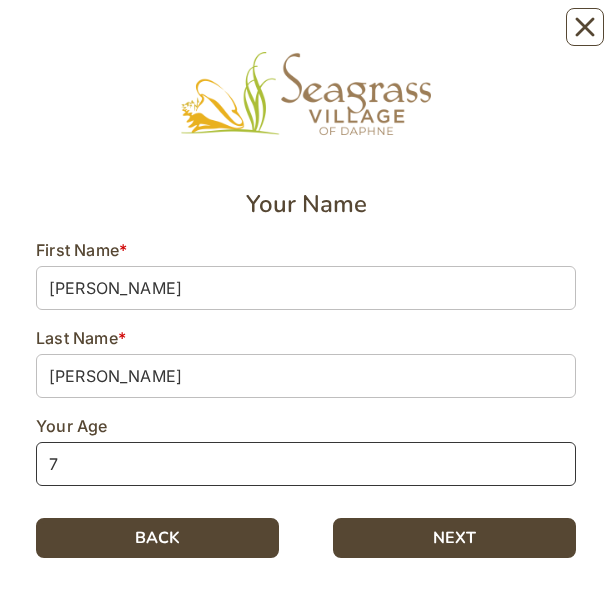 type on "77" 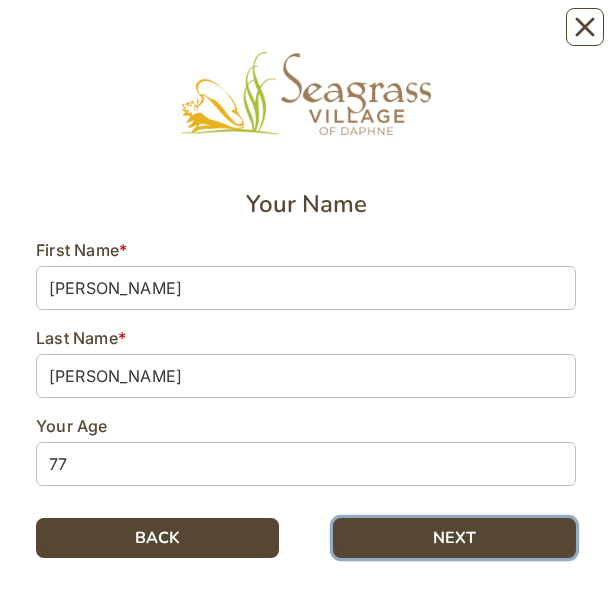click on "NEXT" at bounding box center (454, 538) 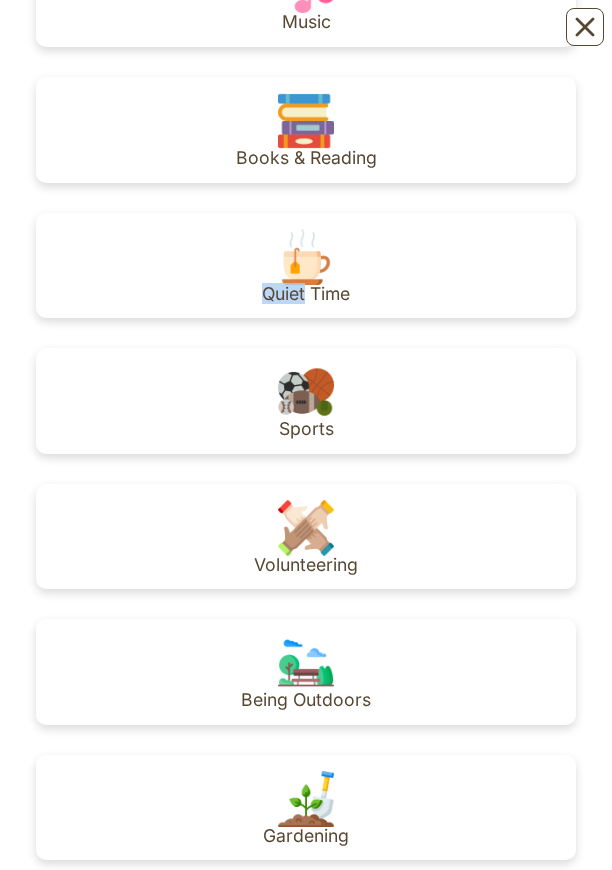 scroll, scrollTop: 299, scrollLeft: 0, axis: vertical 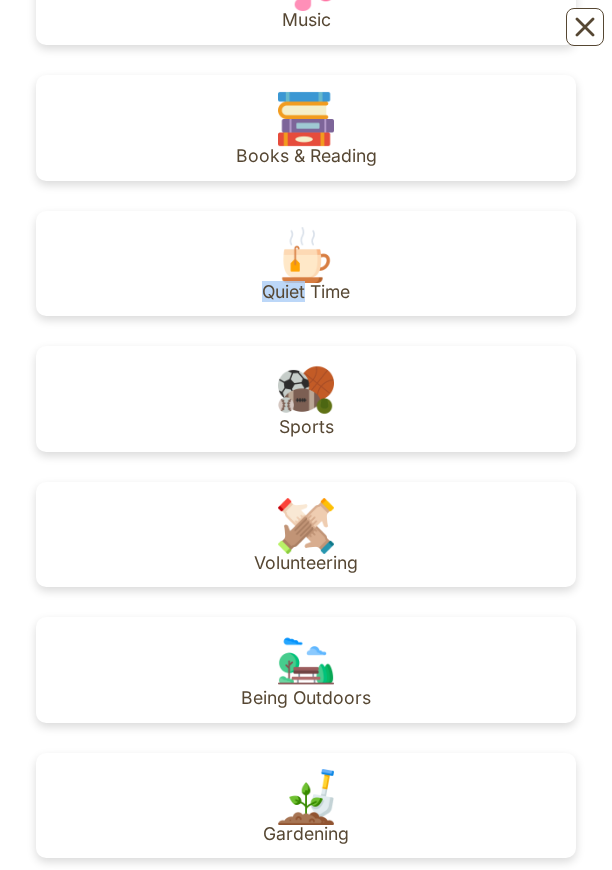 click on "Sports" at bounding box center [306, 399] 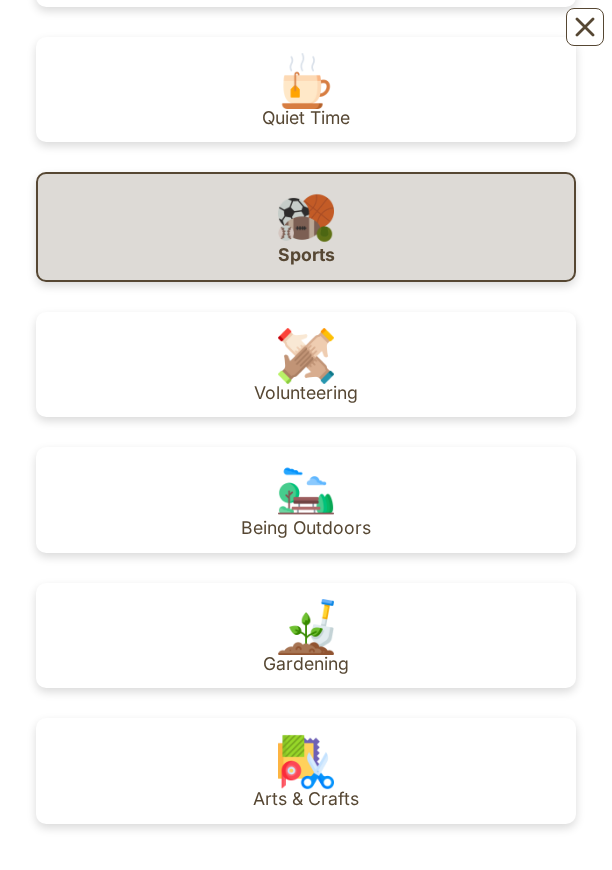 scroll, scrollTop: 474, scrollLeft: 0, axis: vertical 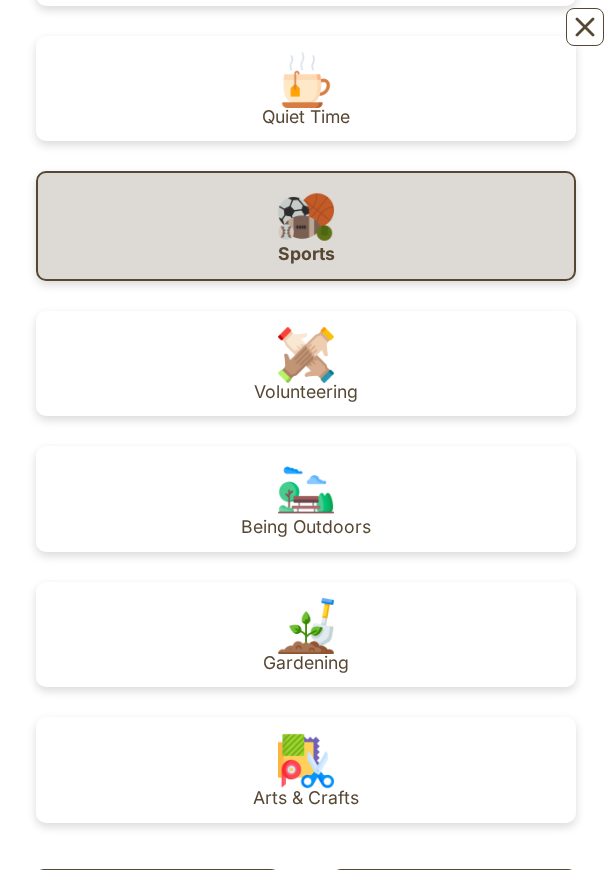 click on "Being Outdoors" at bounding box center (306, 499) 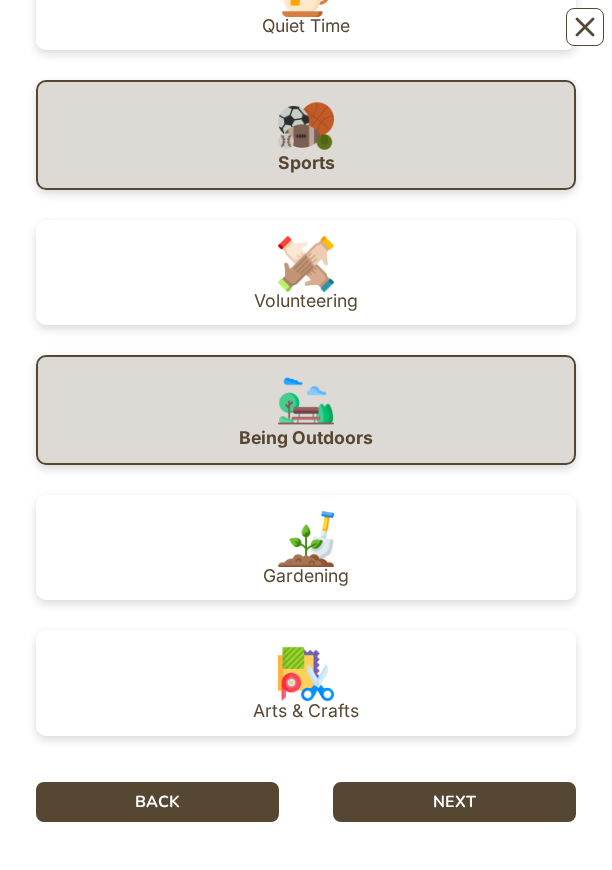 scroll, scrollTop: 564, scrollLeft: 0, axis: vertical 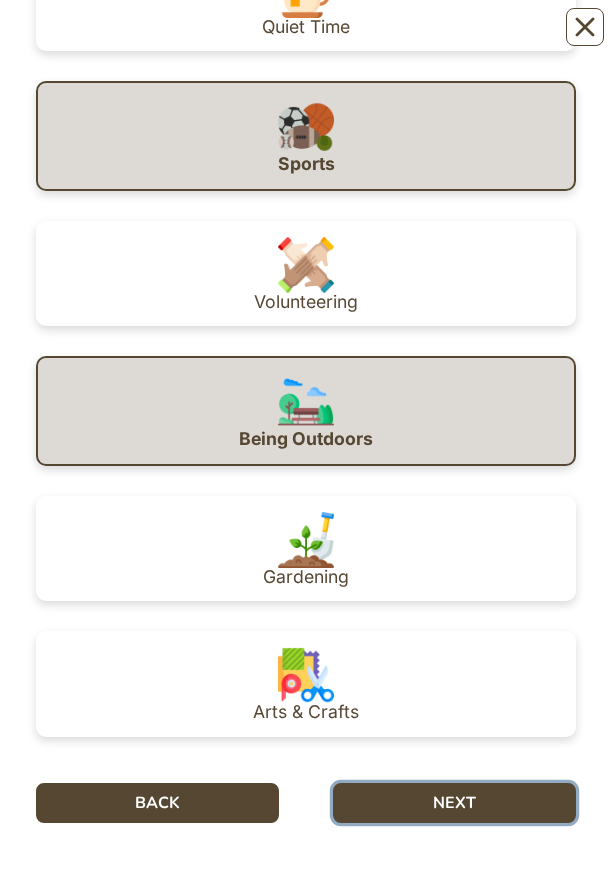 click on "NEXT" at bounding box center [454, 803] 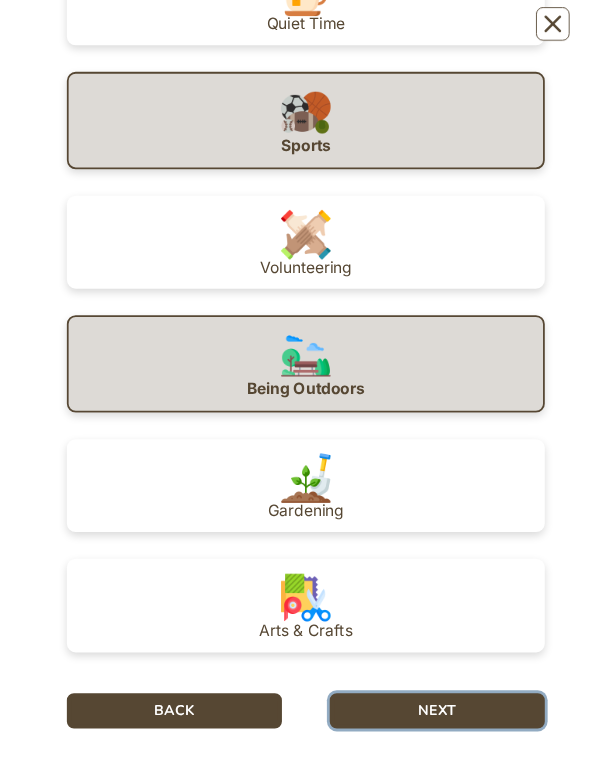 scroll, scrollTop: 0, scrollLeft: 0, axis: both 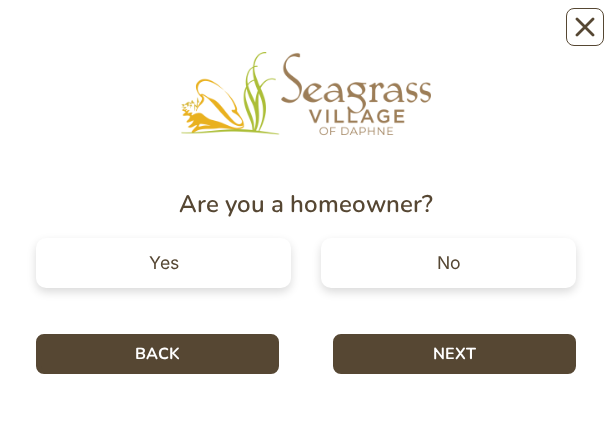 click on "Yes" at bounding box center (164, 263) 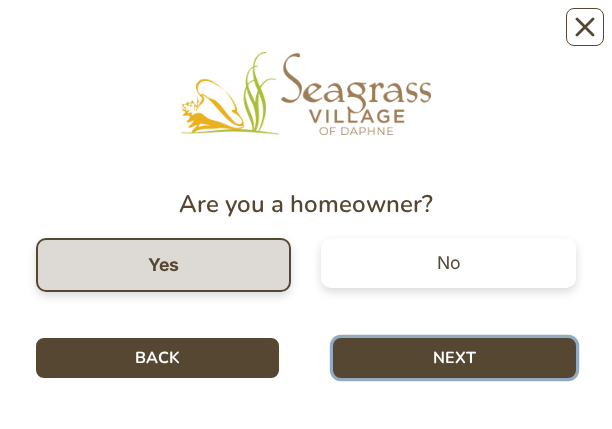 click on "NEXT" at bounding box center (454, 358) 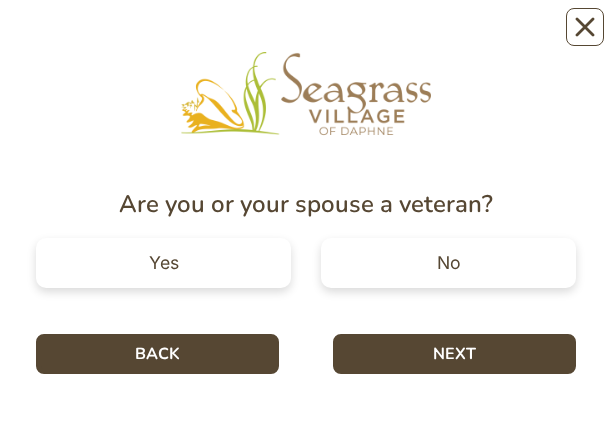 click on "No" at bounding box center [448, 263] 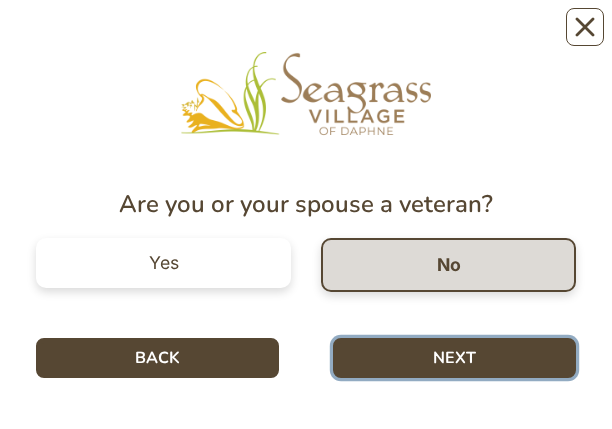 click on "NEXT" at bounding box center [454, 358] 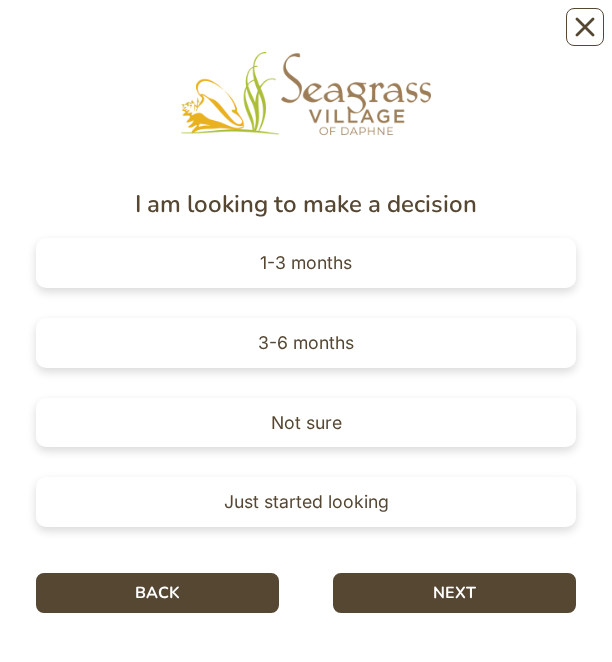 click on "Just started looking" at bounding box center [306, 502] 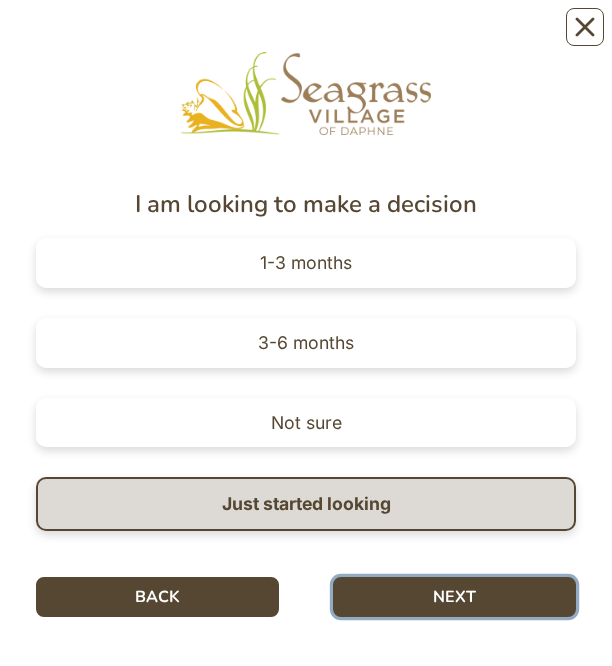 click on "NEXT" at bounding box center (454, 597) 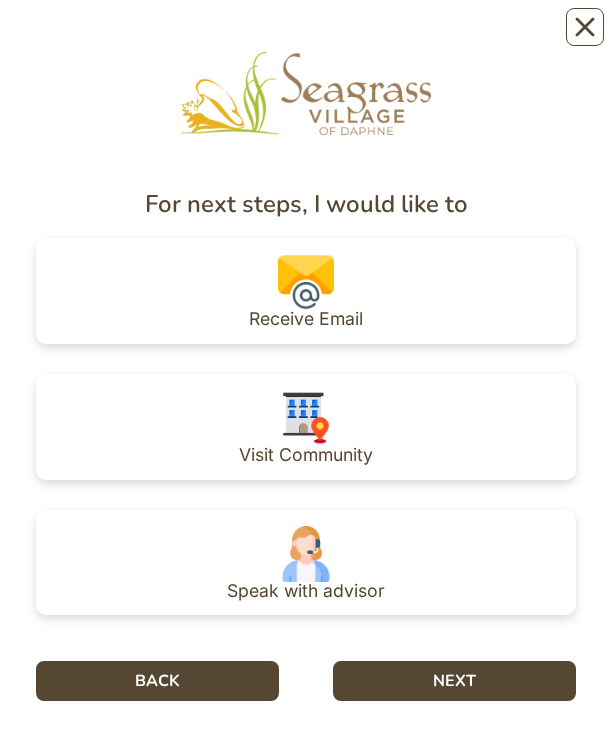 click at bounding box center [306, 282] 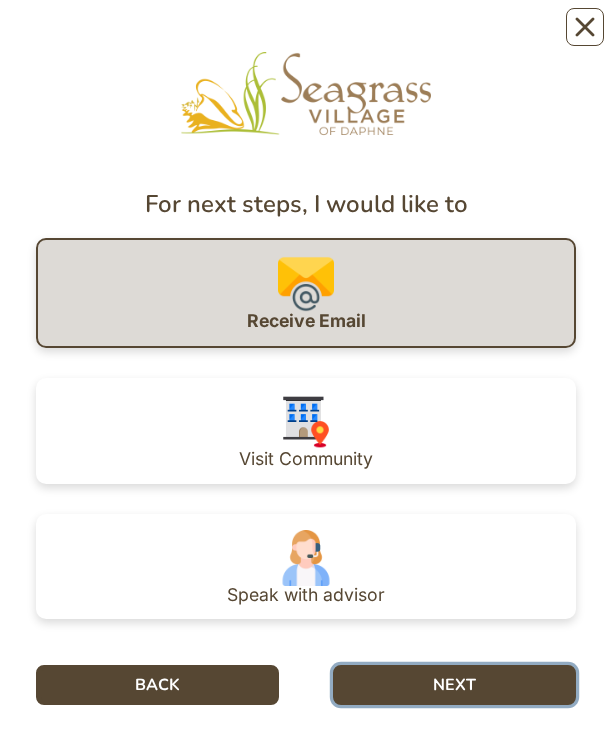 click on "NEXT" at bounding box center [454, 685] 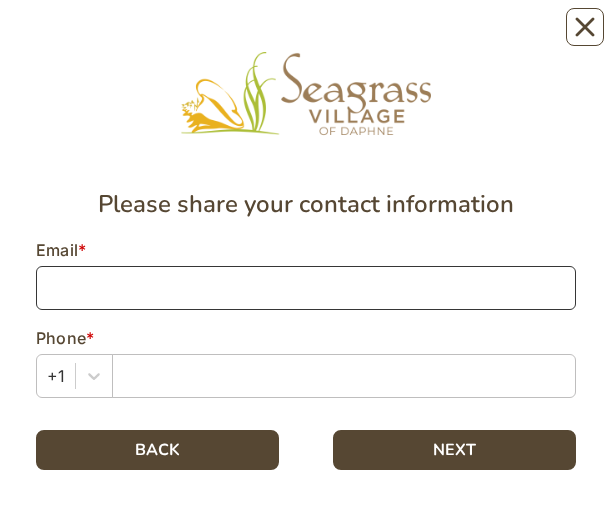 click at bounding box center [306, 288] 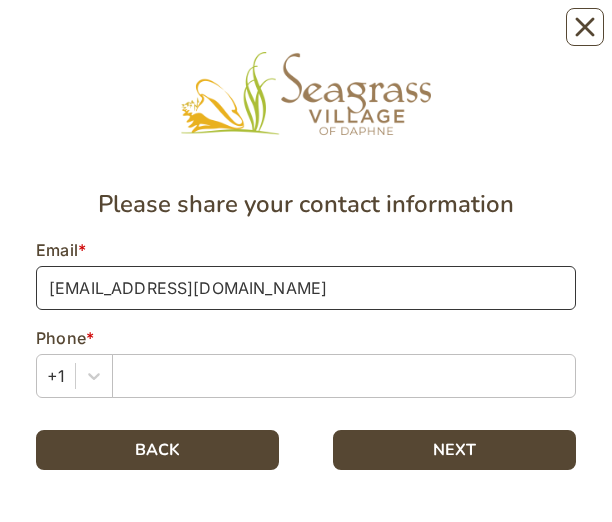 type on "[EMAIL_ADDRESS][DOMAIN_NAME]" 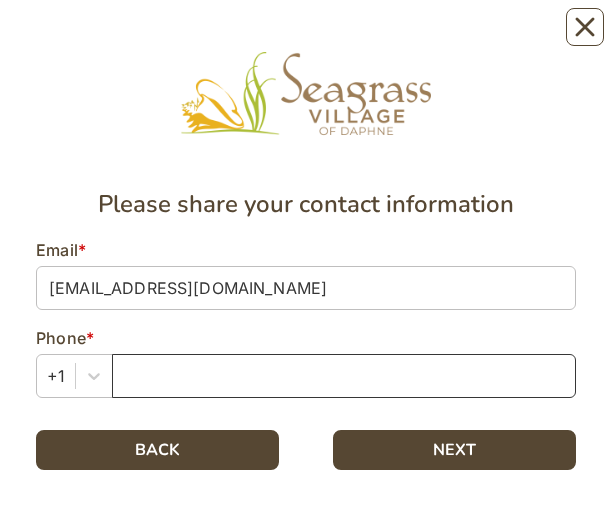 click at bounding box center (344, 376) 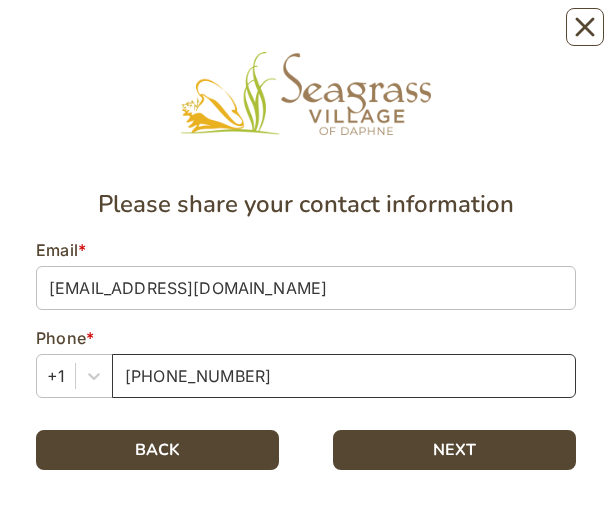 type on "[PHONE_NUMBER]" 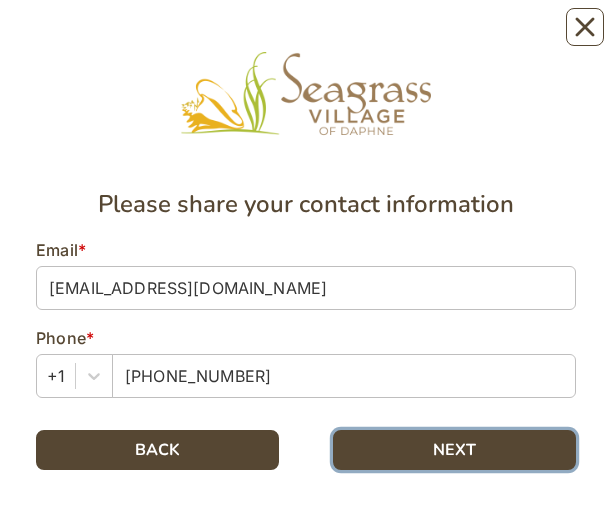 click on "NEXT" at bounding box center (454, 450) 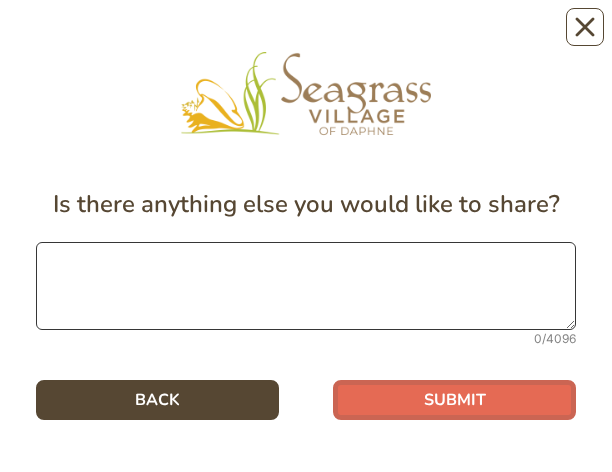 click at bounding box center (306, 286) 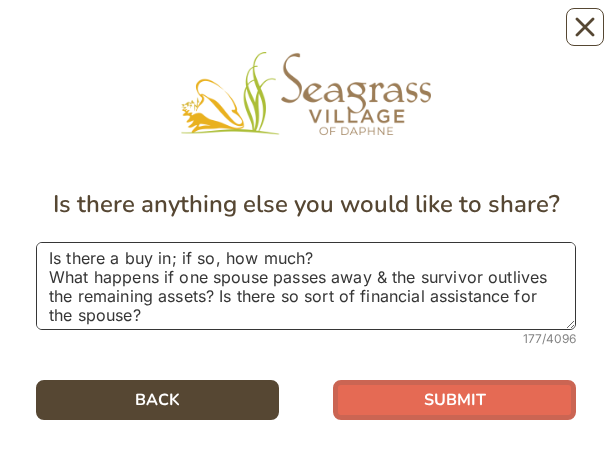 type on "Is there a buy in; if so, how much?
What happens if one spouse passes away & the survivor outlives the remaining assets? Is there so sort of financial assistance for the spouse?" 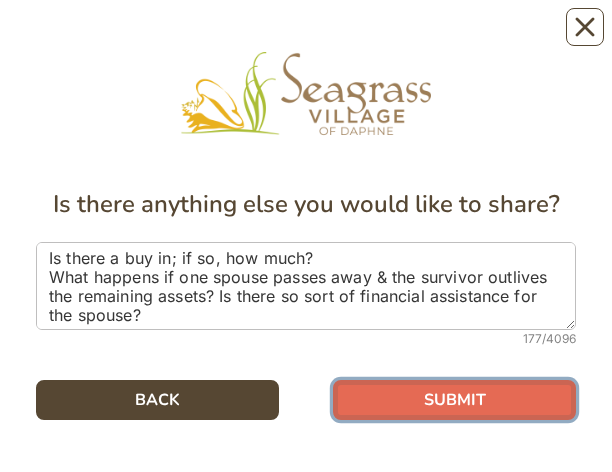 click on "SUBMIT" at bounding box center [454, 400] 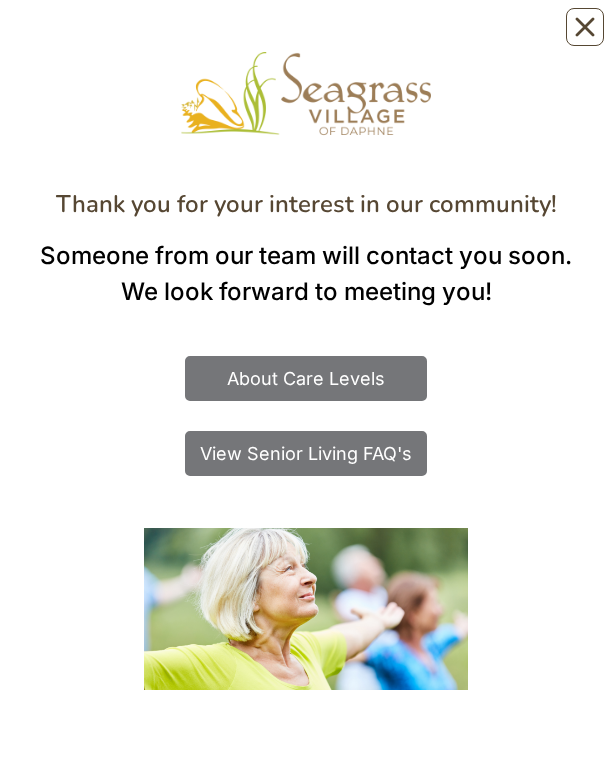 click on "About Care Levels" at bounding box center [306, 378] 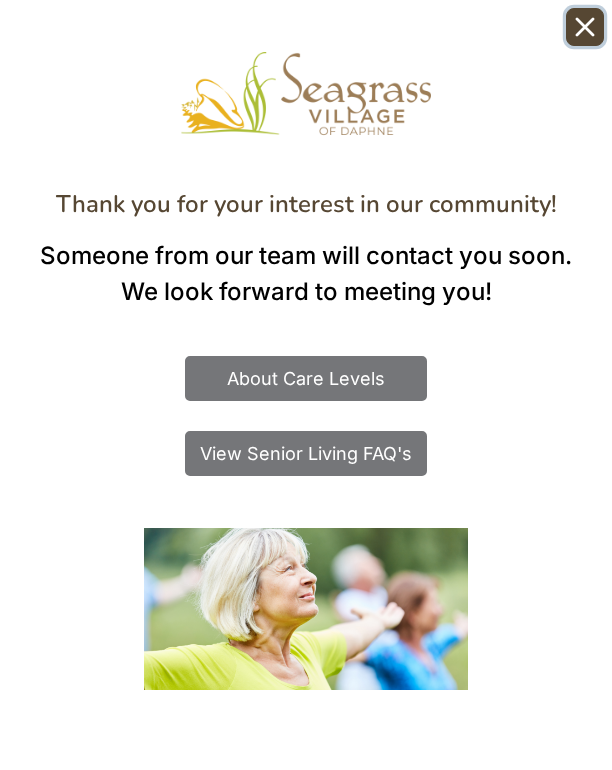 click 